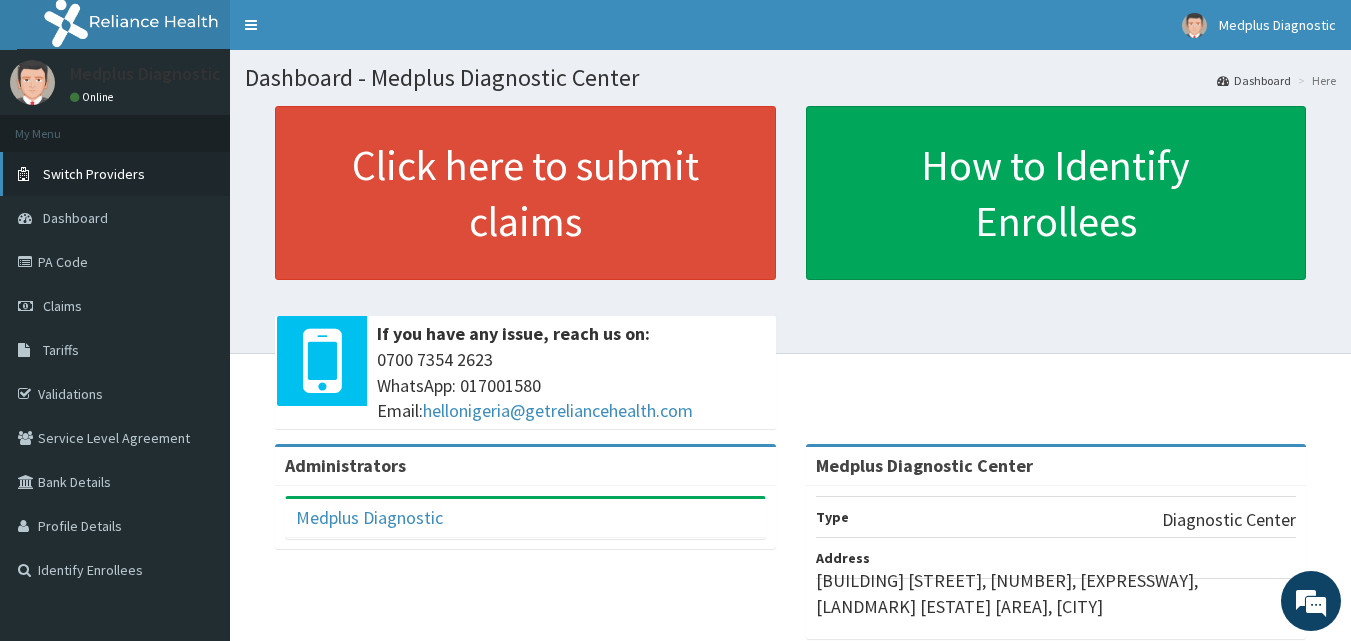 scroll, scrollTop: 0, scrollLeft: 0, axis: both 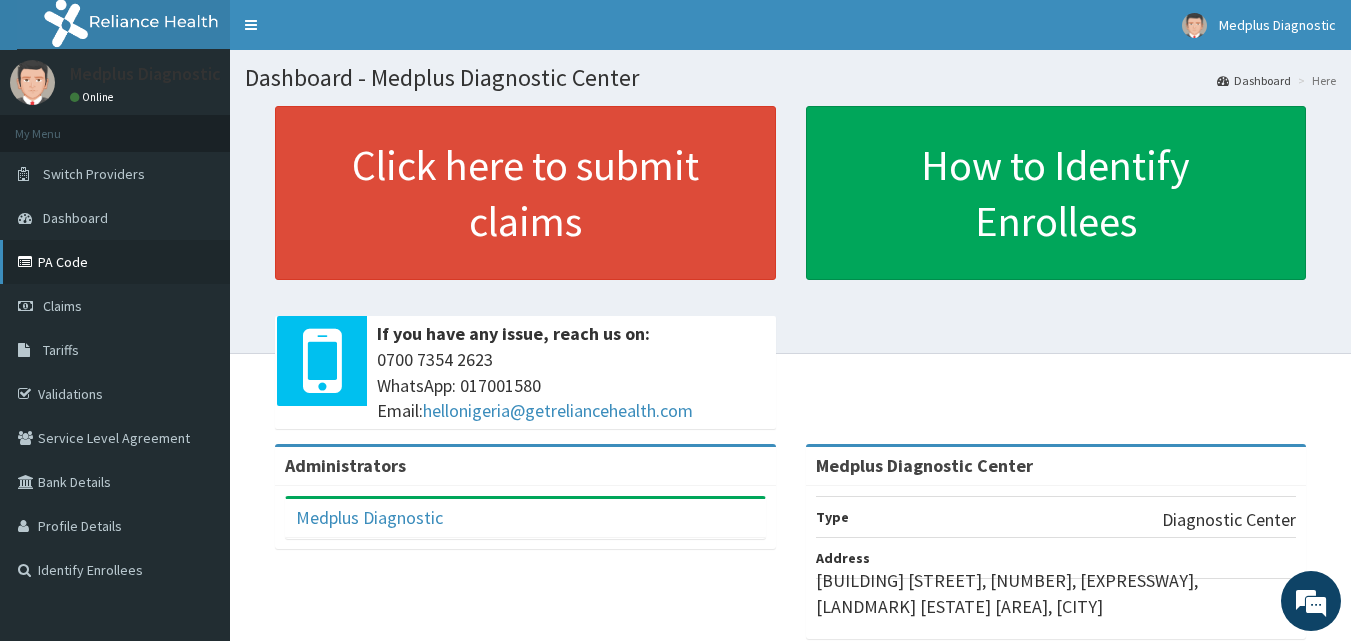 click on "PA Code" at bounding box center [115, 262] 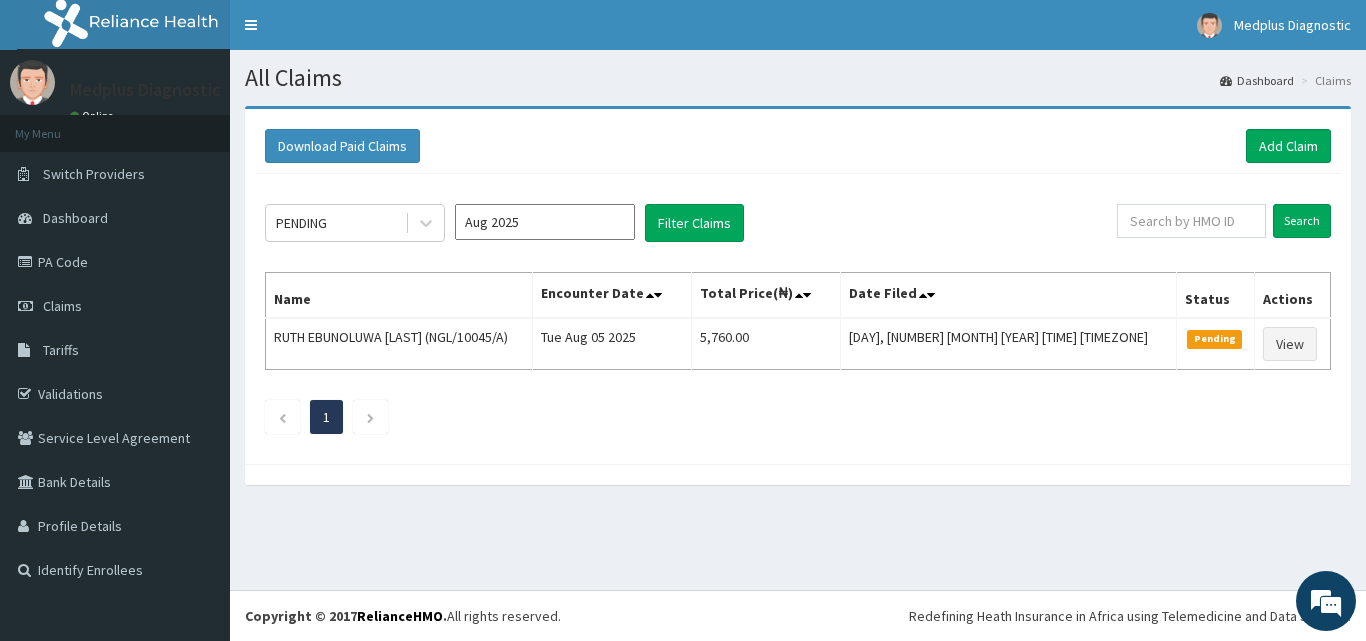 scroll, scrollTop: 0, scrollLeft: 0, axis: both 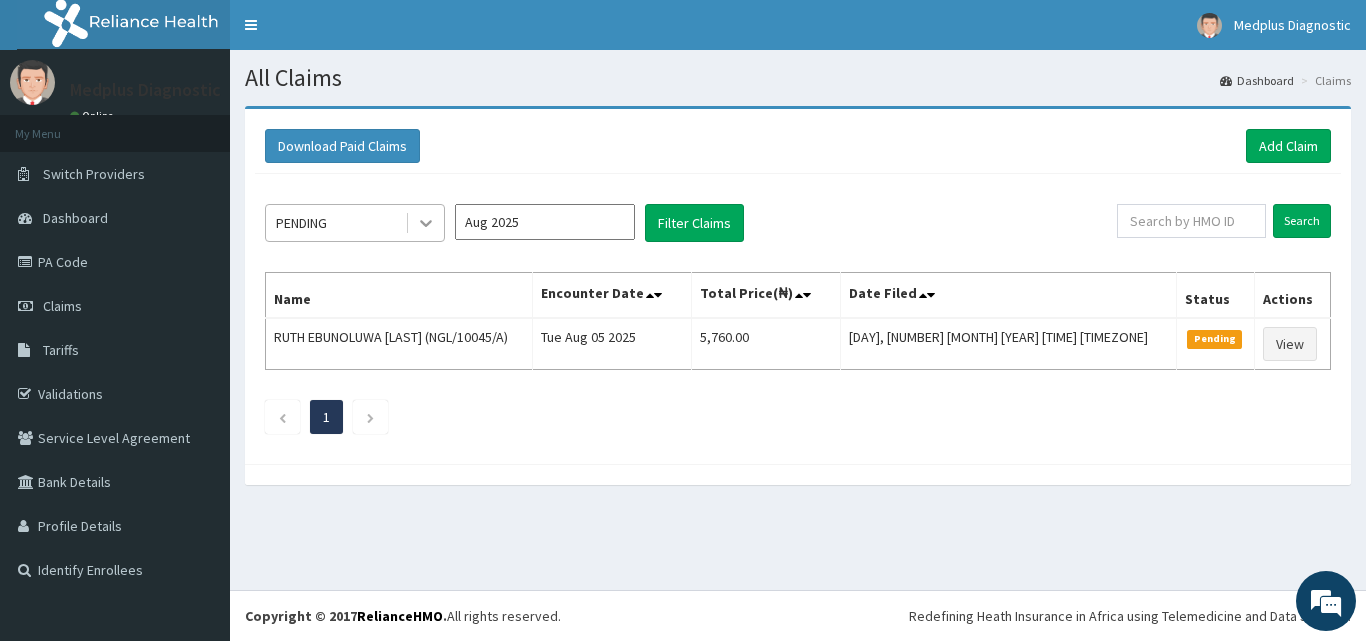 click 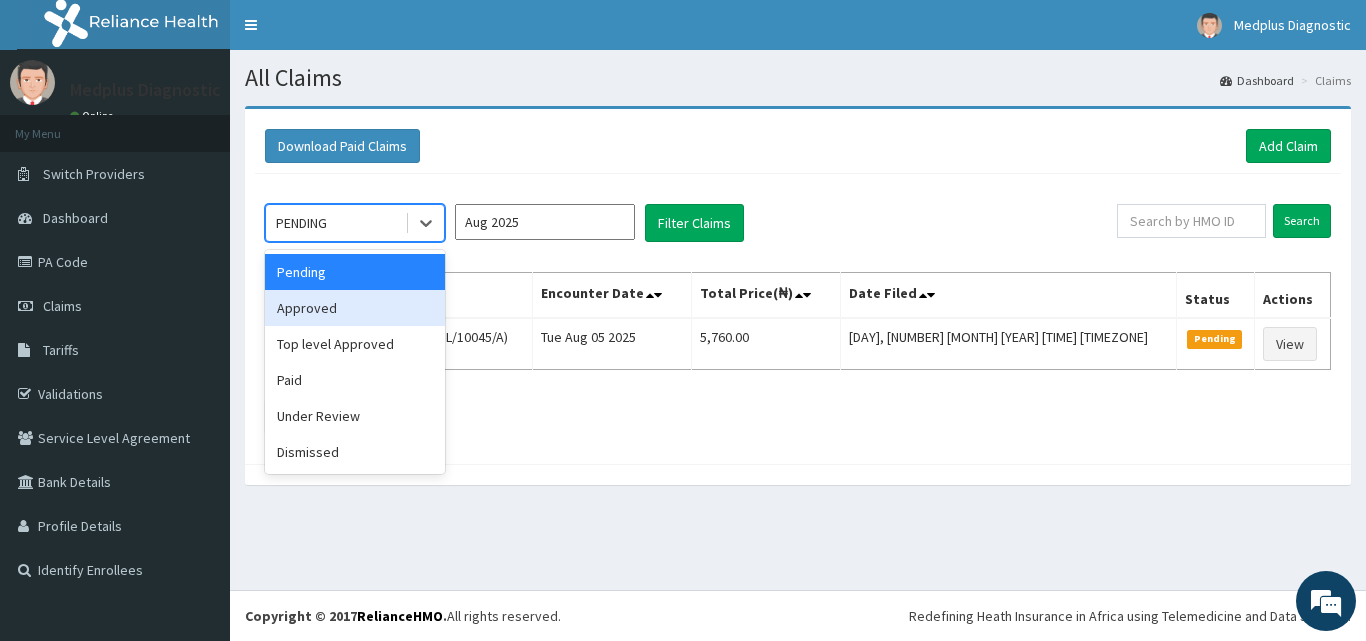 click on "Approved" at bounding box center [355, 308] 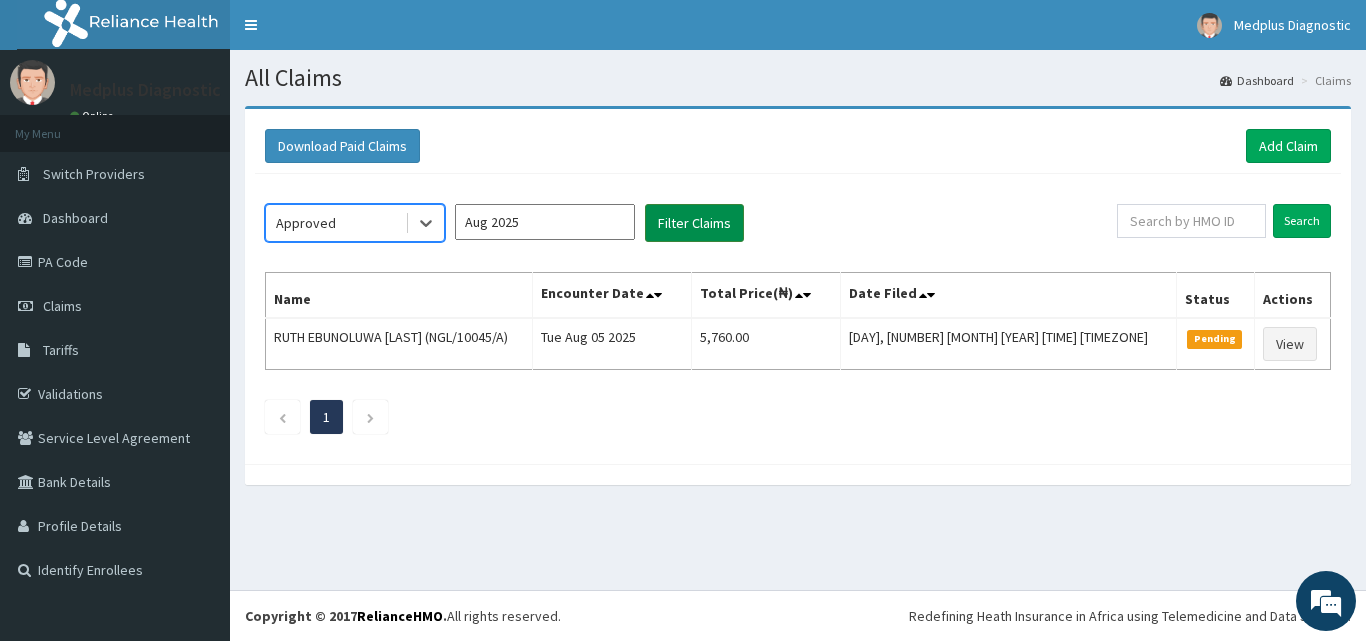 click on "Filter Claims" at bounding box center (694, 223) 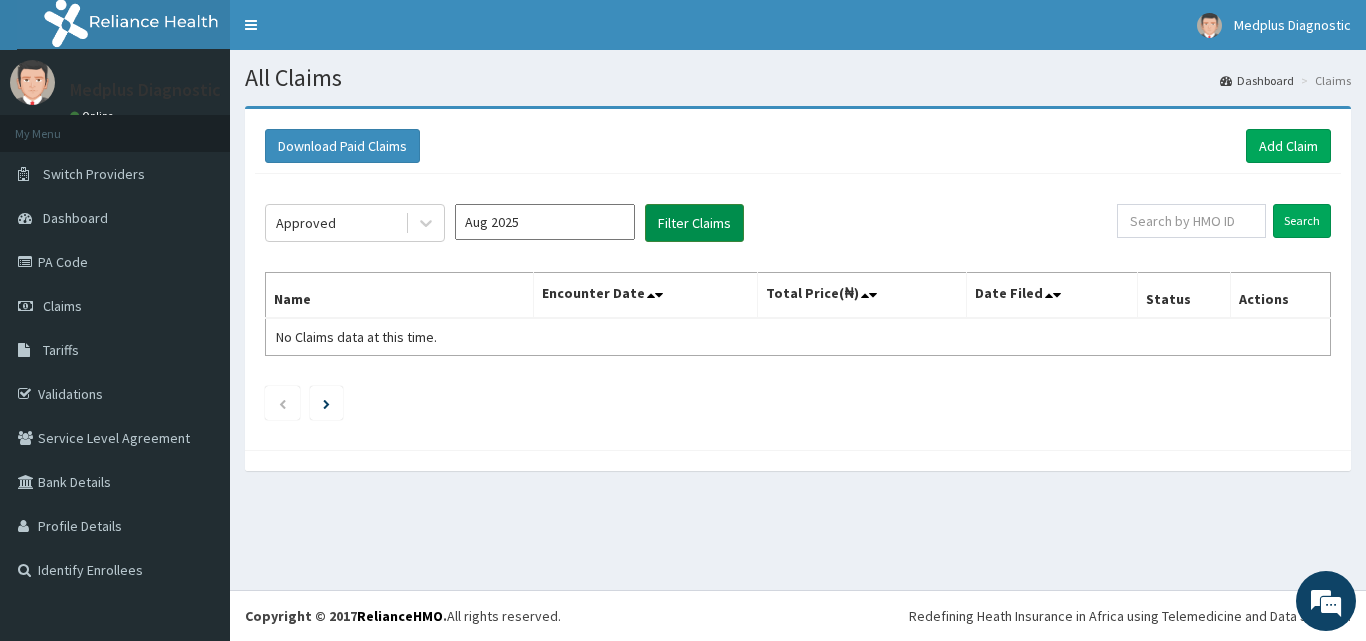 scroll, scrollTop: 0, scrollLeft: 0, axis: both 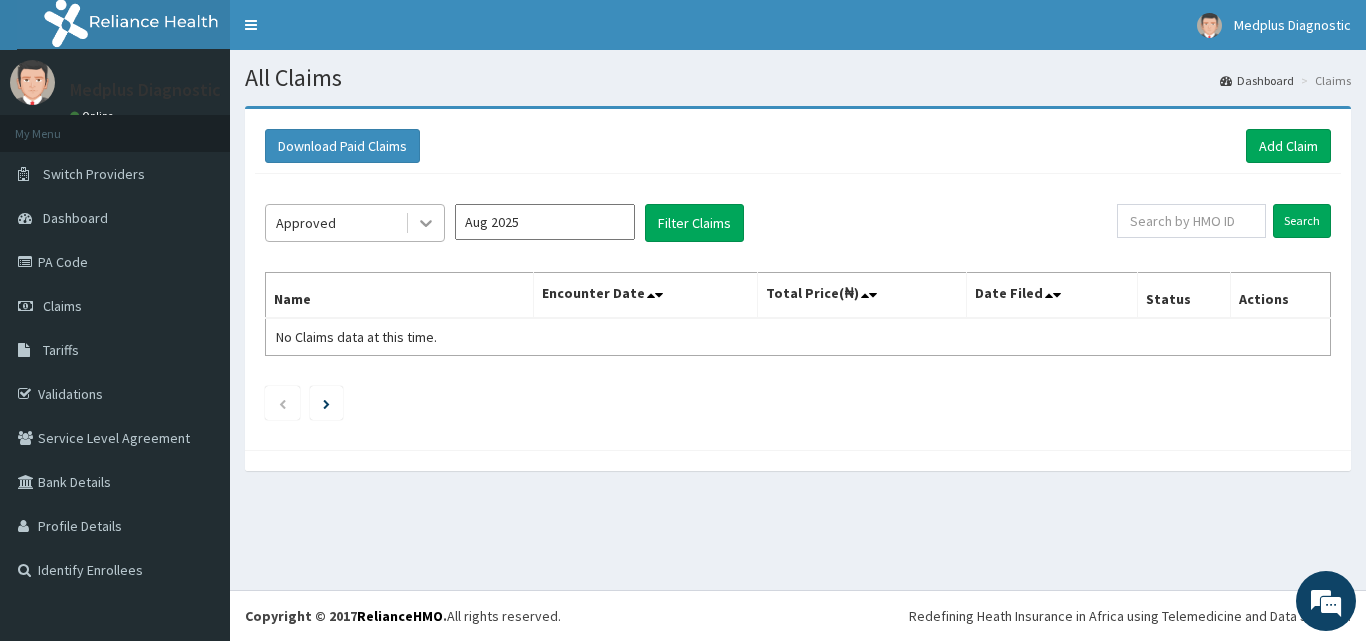 click at bounding box center (426, 223) 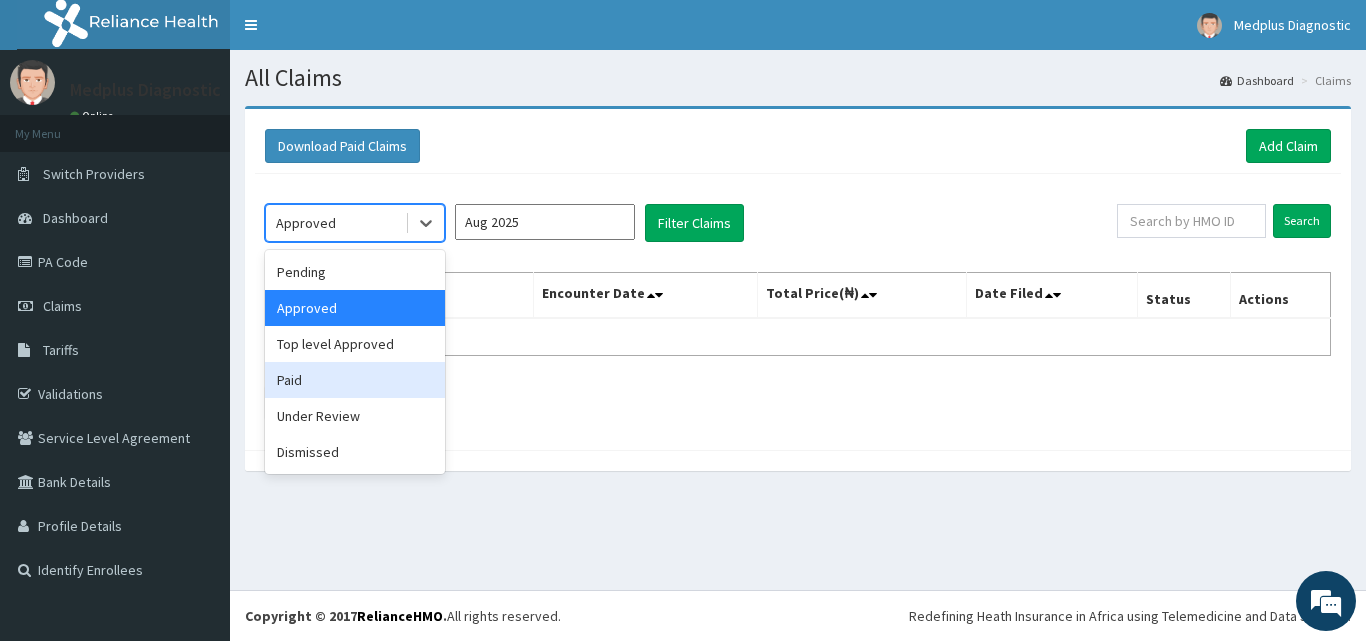click on "Paid" at bounding box center [355, 380] 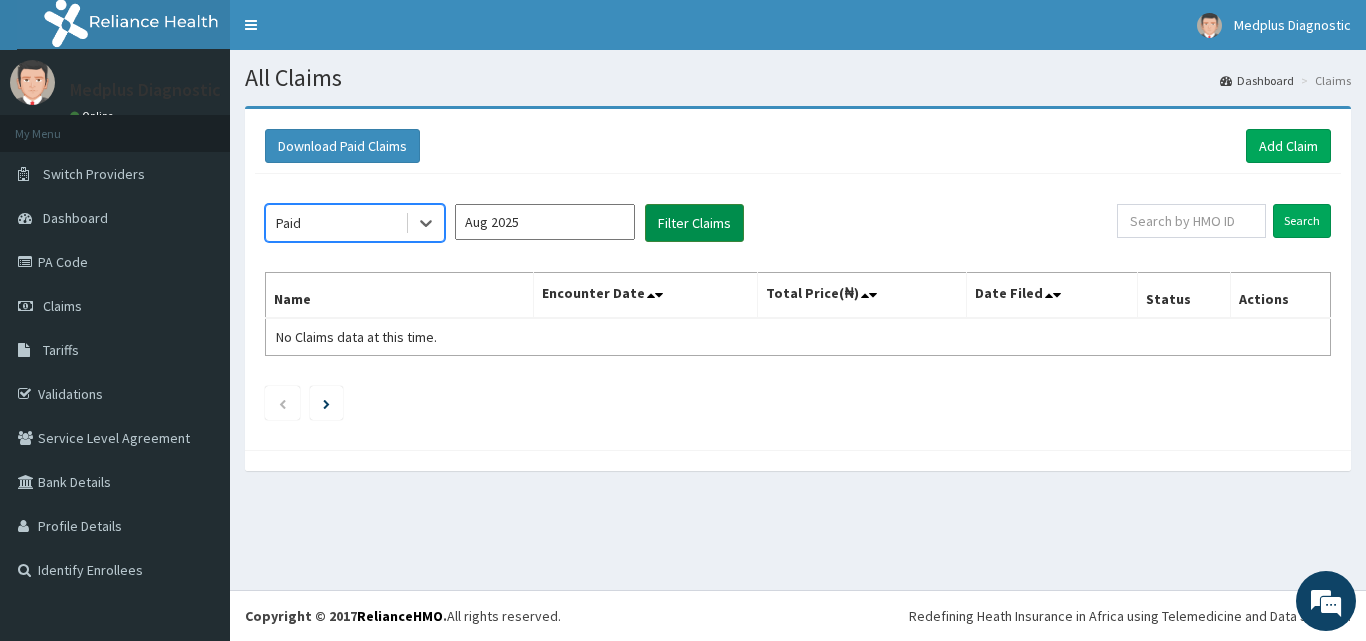 click on "Filter Claims" at bounding box center [694, 223] 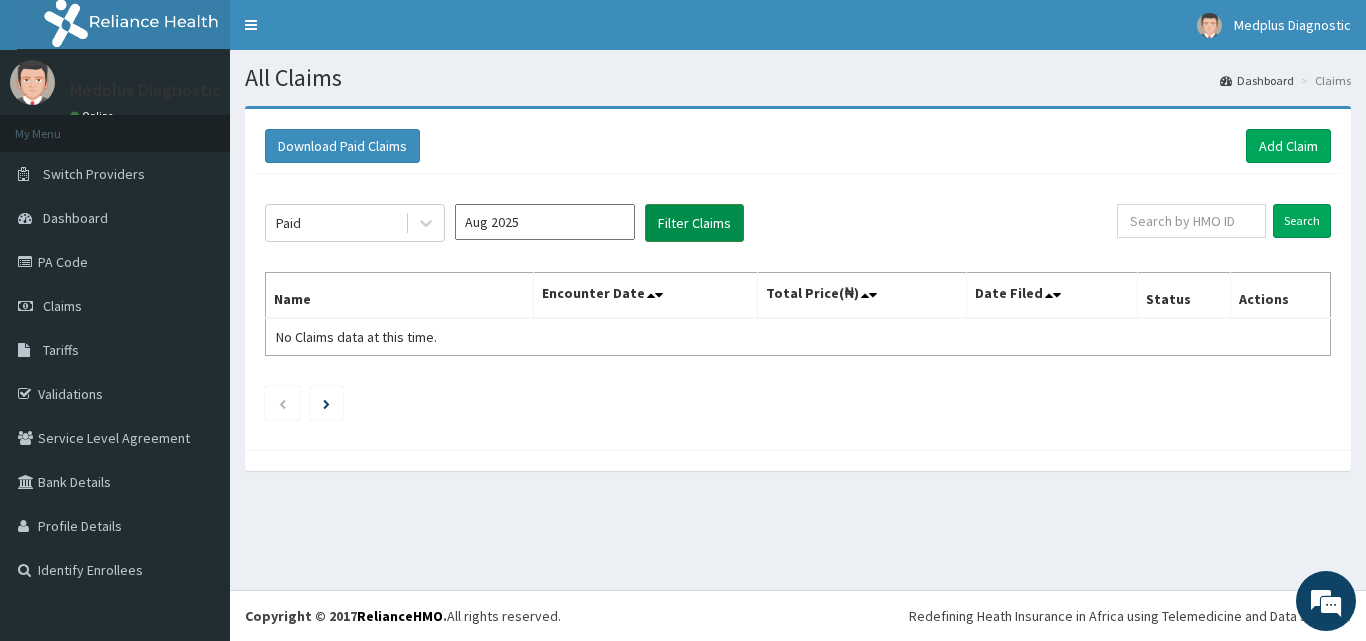 click on "Filter Claims" at bounding box center [694, 223] 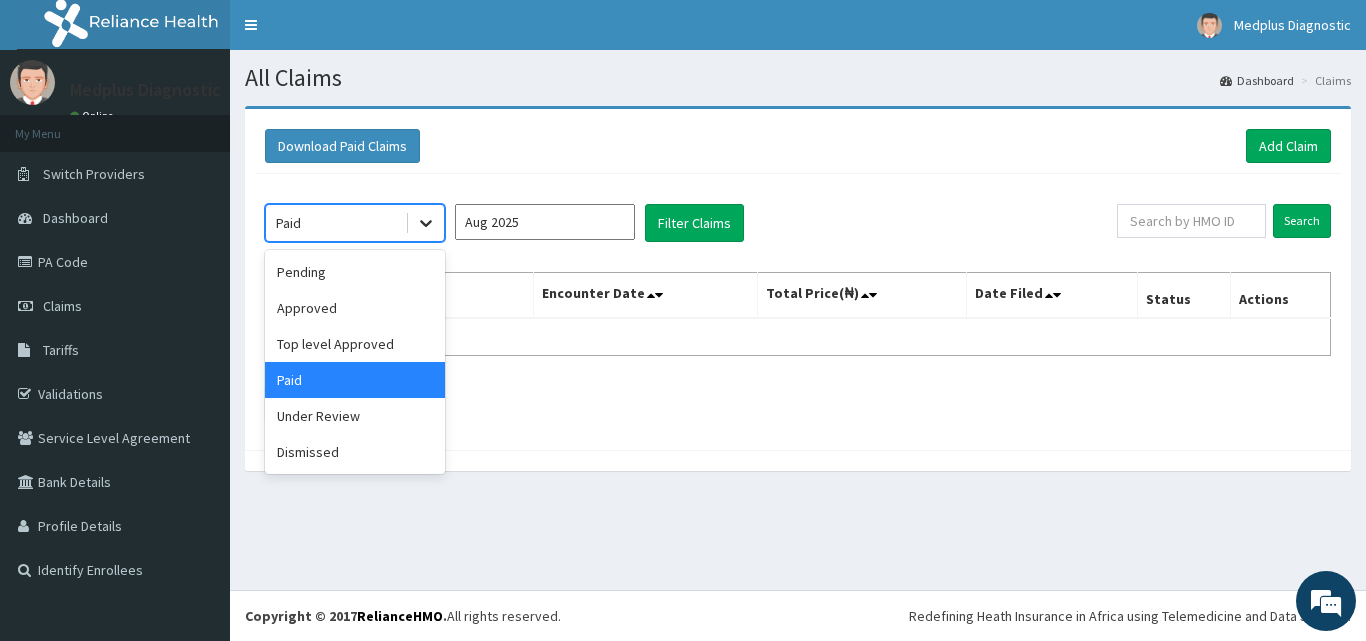 click 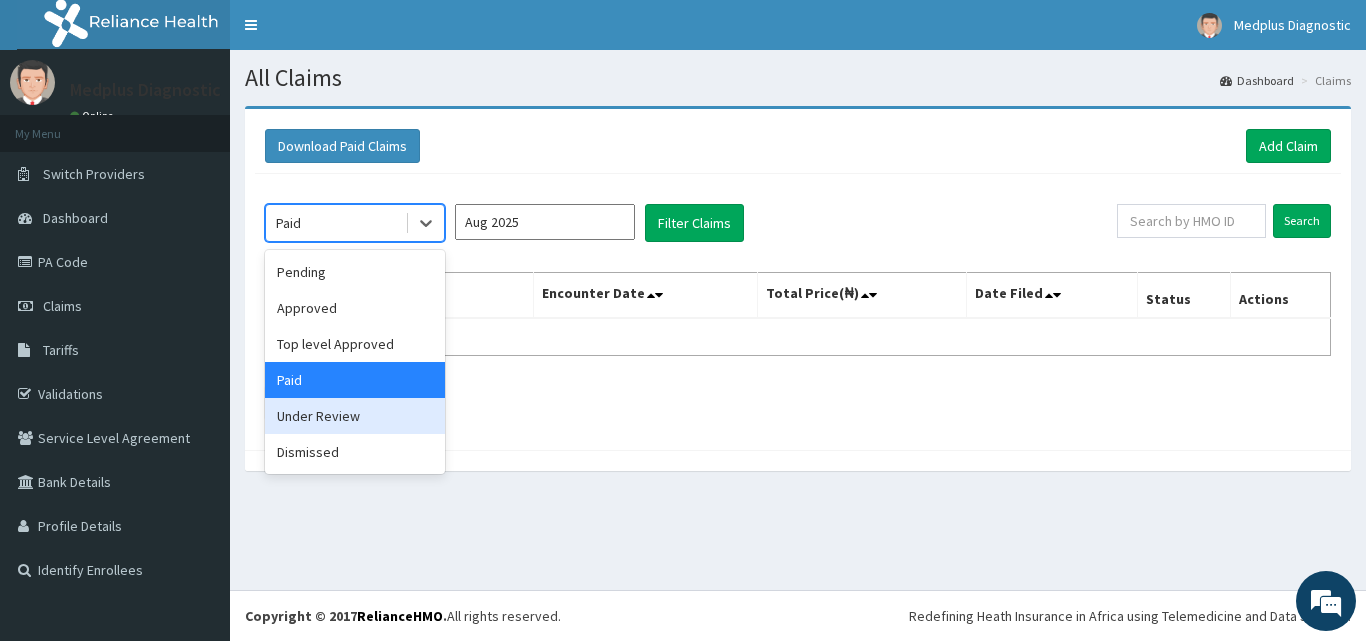 click on "Under Review" at bounding box center [355, 416] 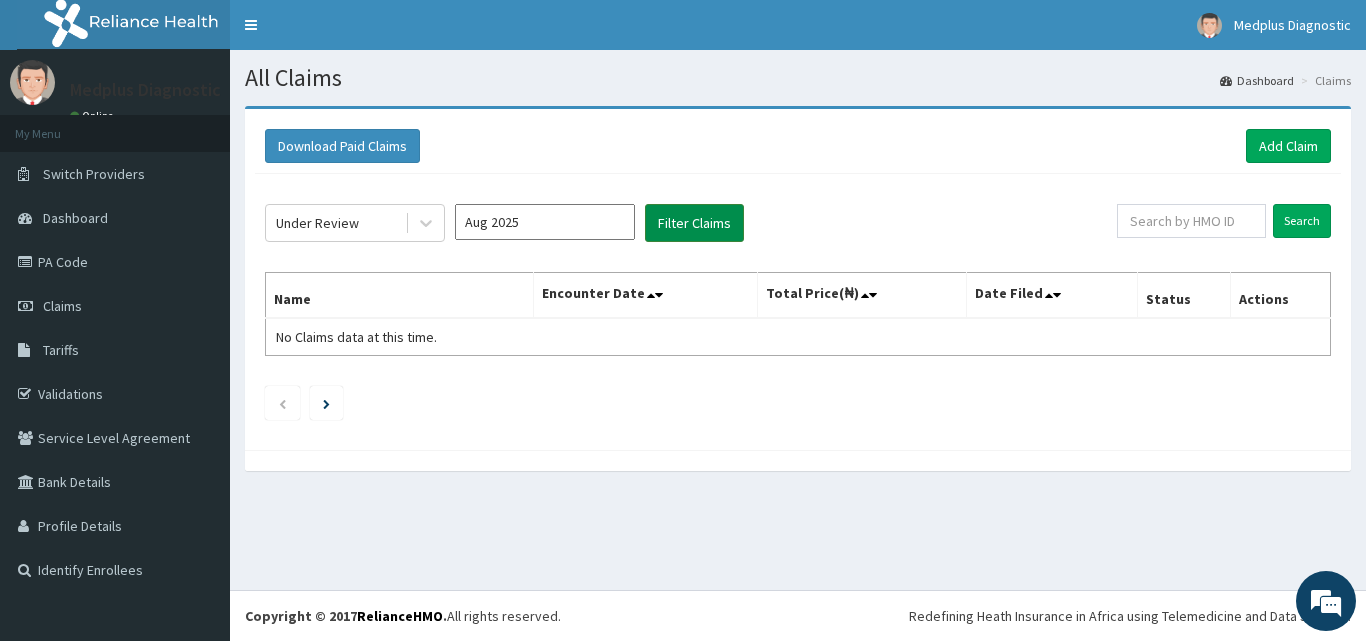 click on "Filter Claims" at bounding box center (694, 223) 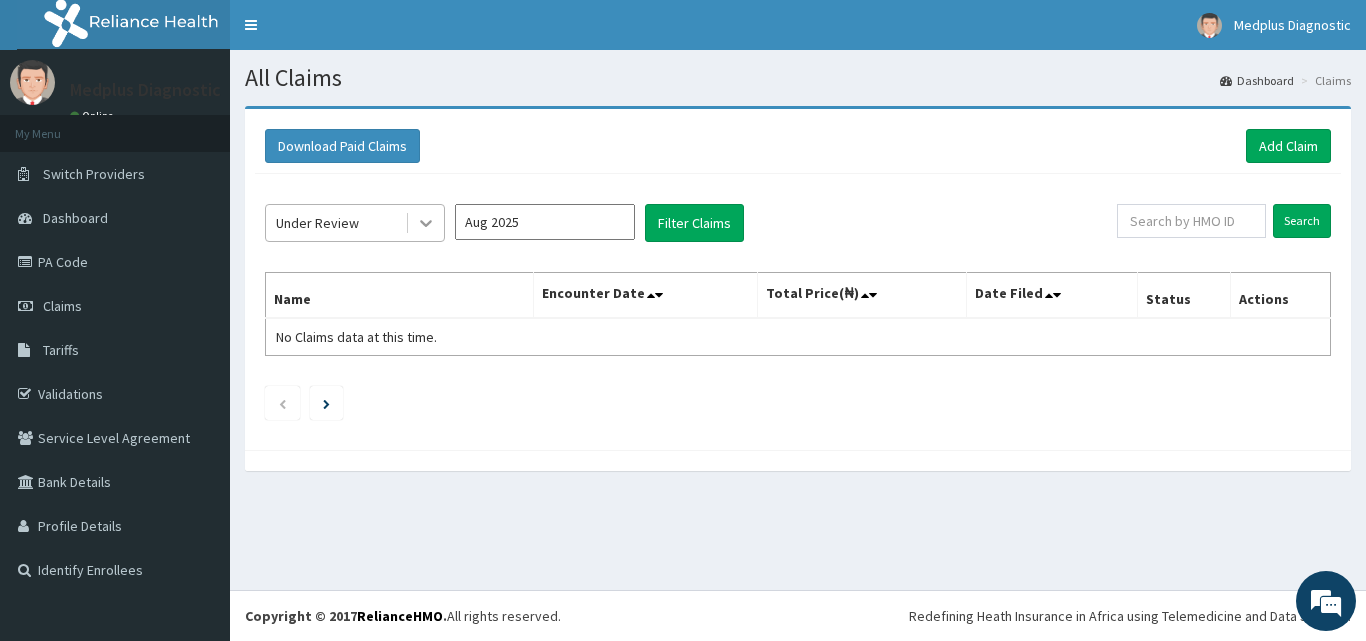 click 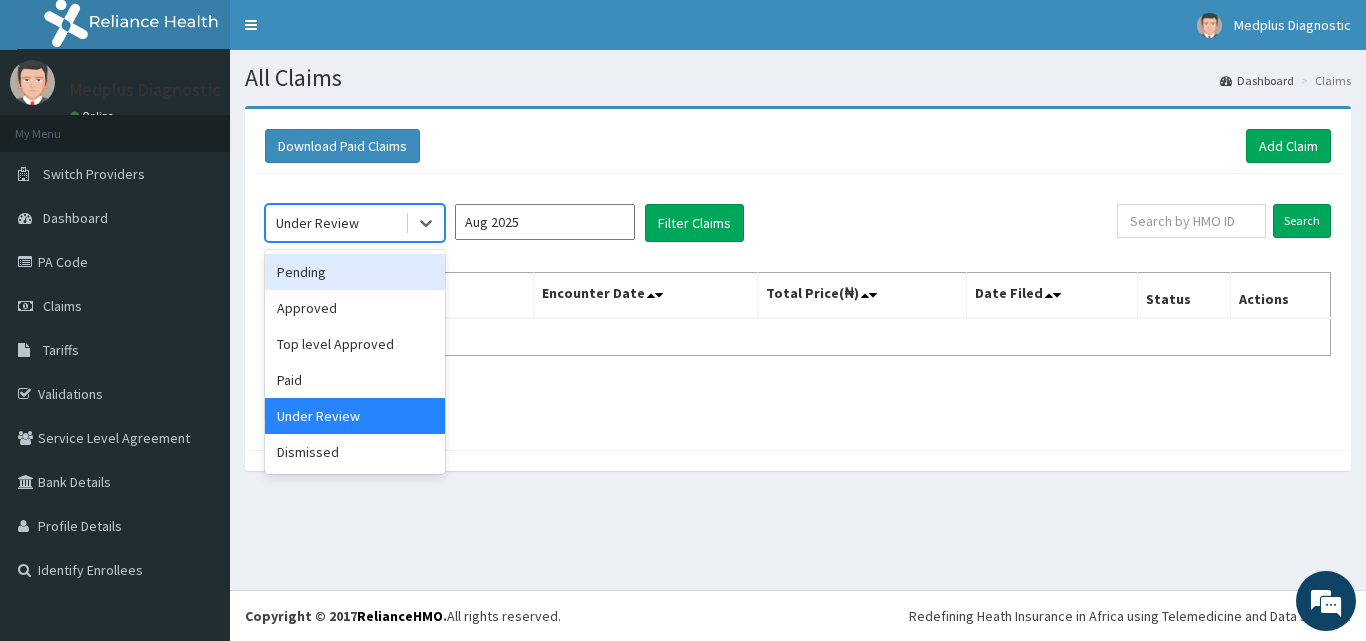 click on "Pending" at bounding box center (355, 272) 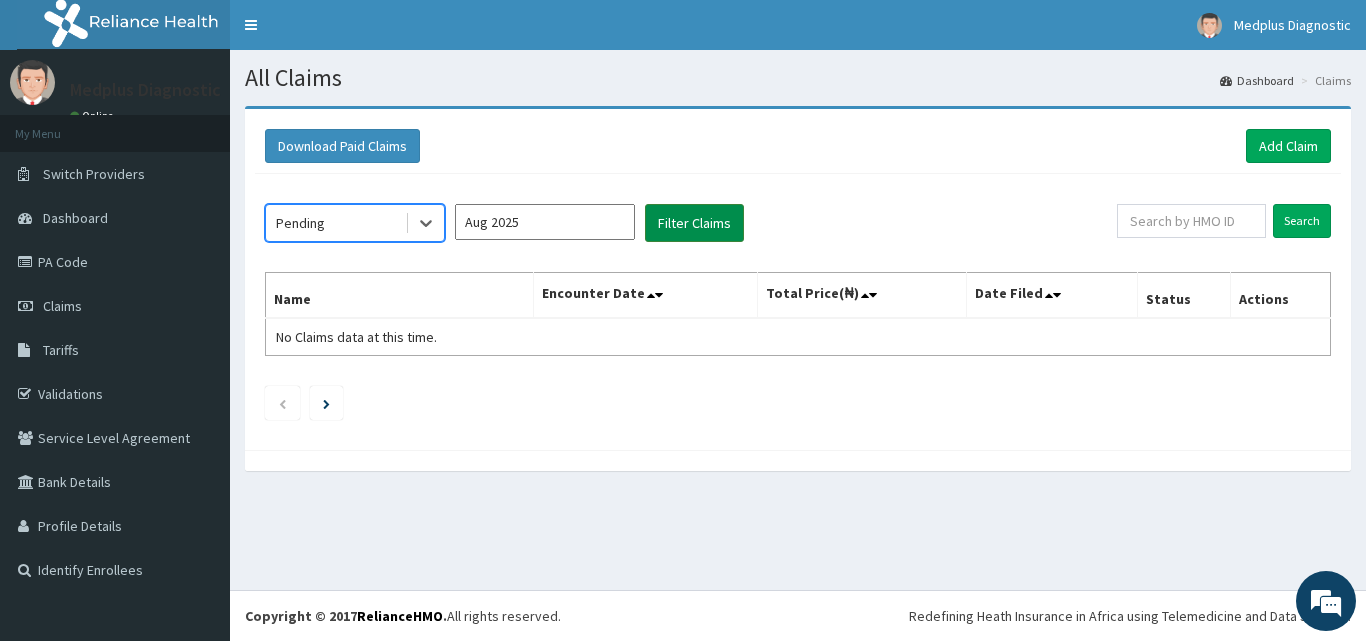 click on "Filter Claims" at bounding box center [694, 223] 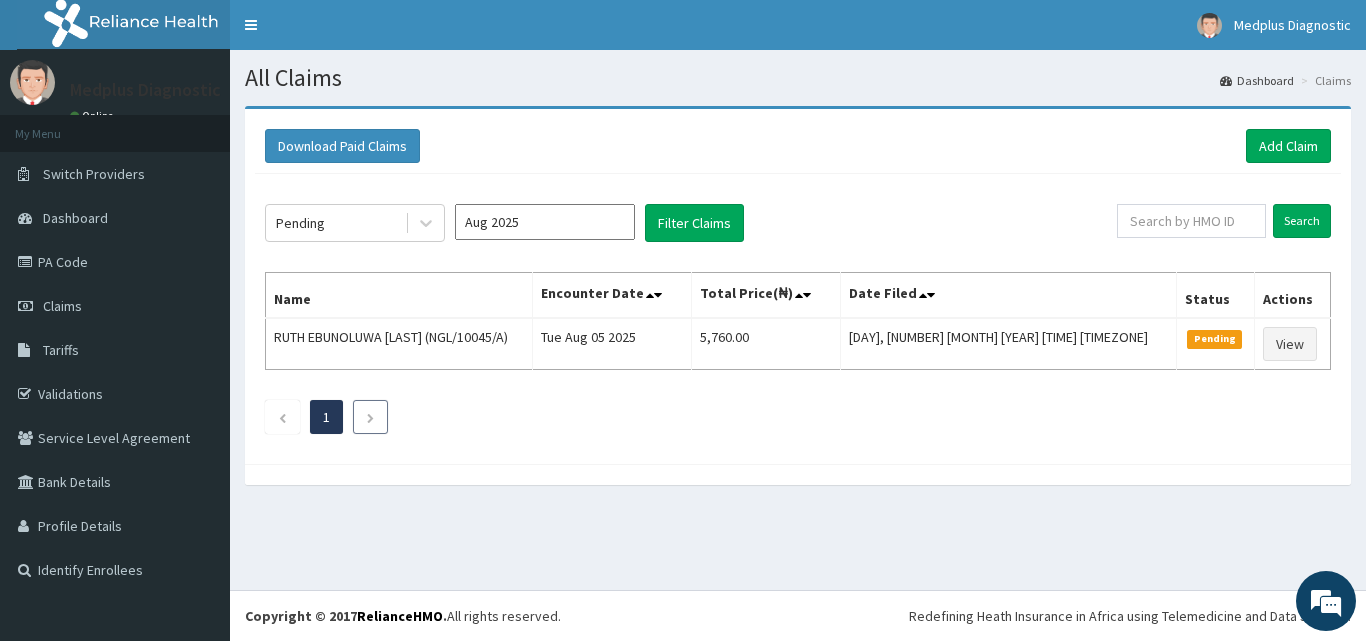 click at bounding box center [370, 418] 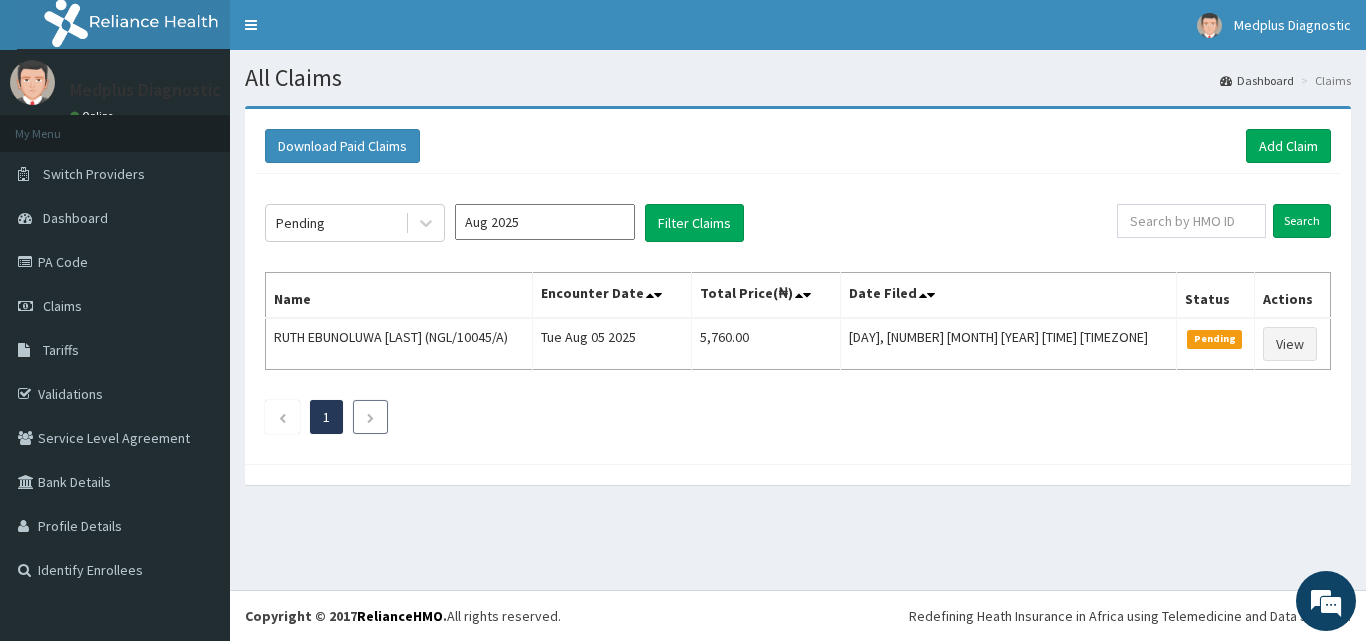click at bounding box center [370, 418] 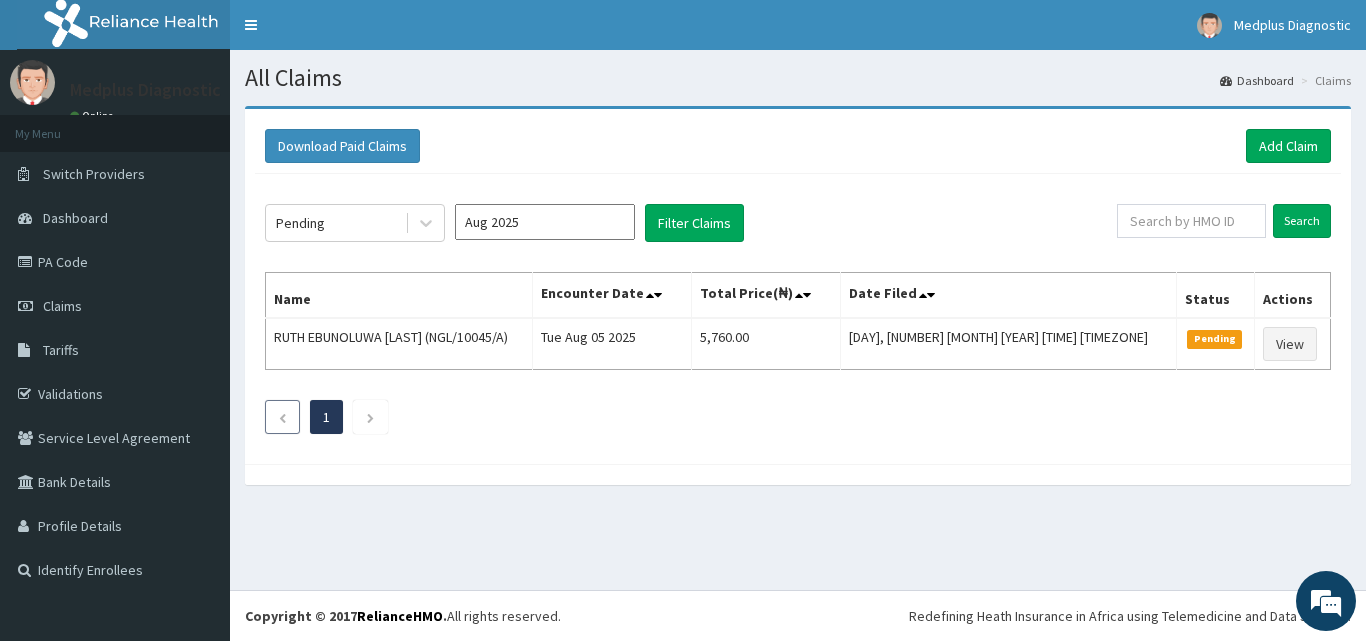 click at bounding box center [282, 418] 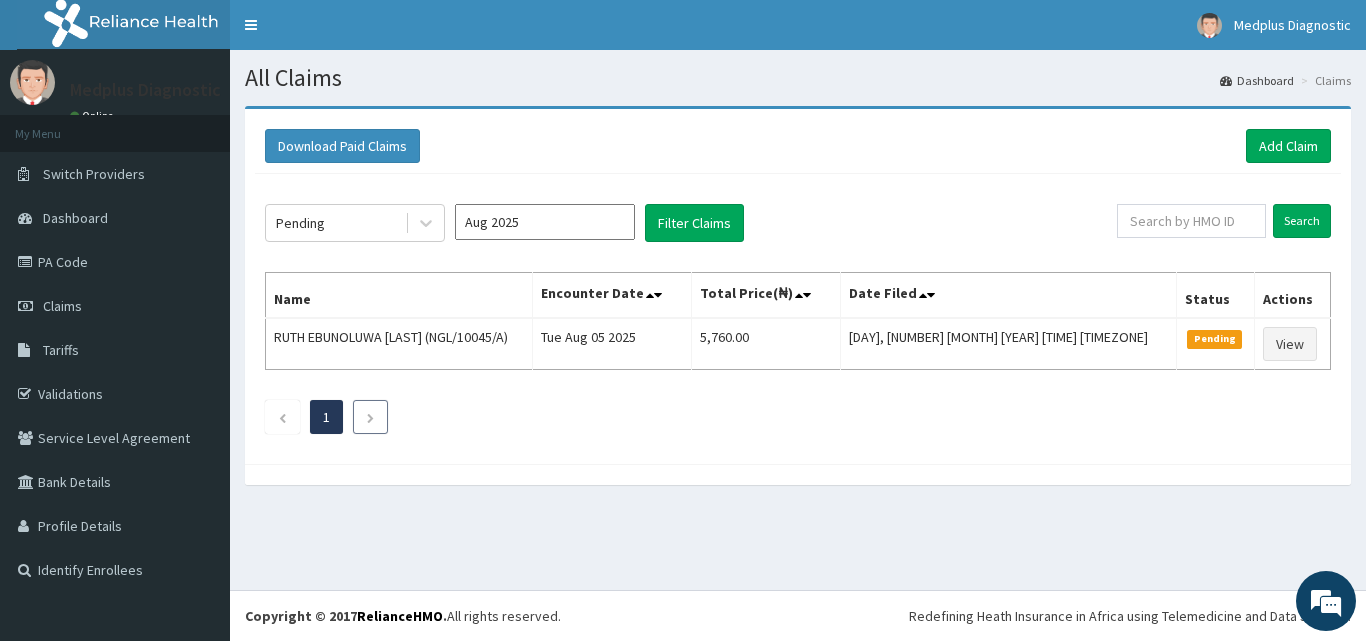 click at bounding box center [370, 417] 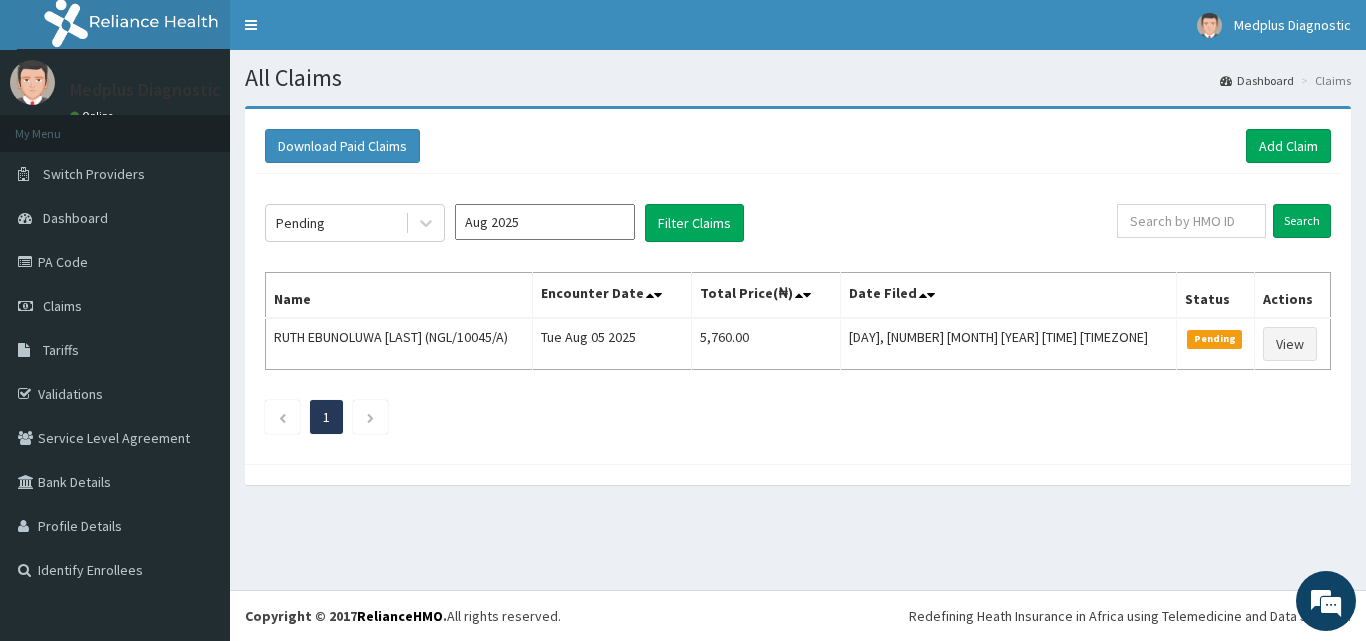 click on "Aug 2025" at bounding box center [545, 222] 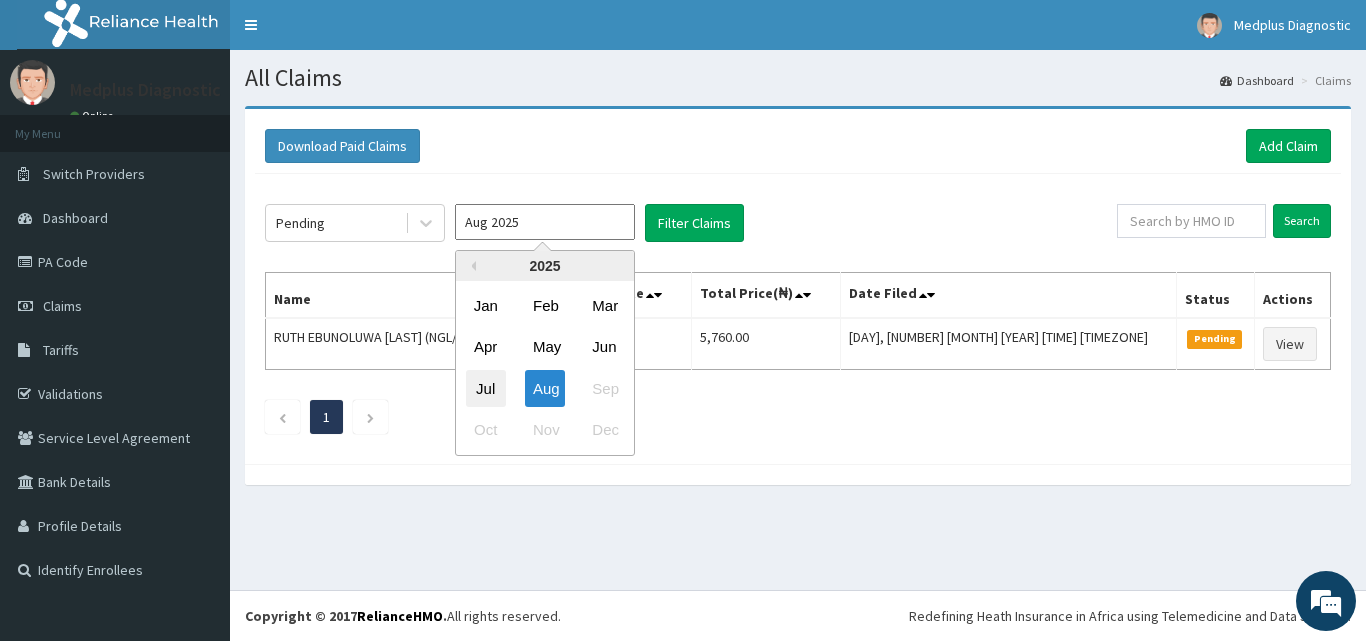 click on "Jul" at bounding box center (486, 388) 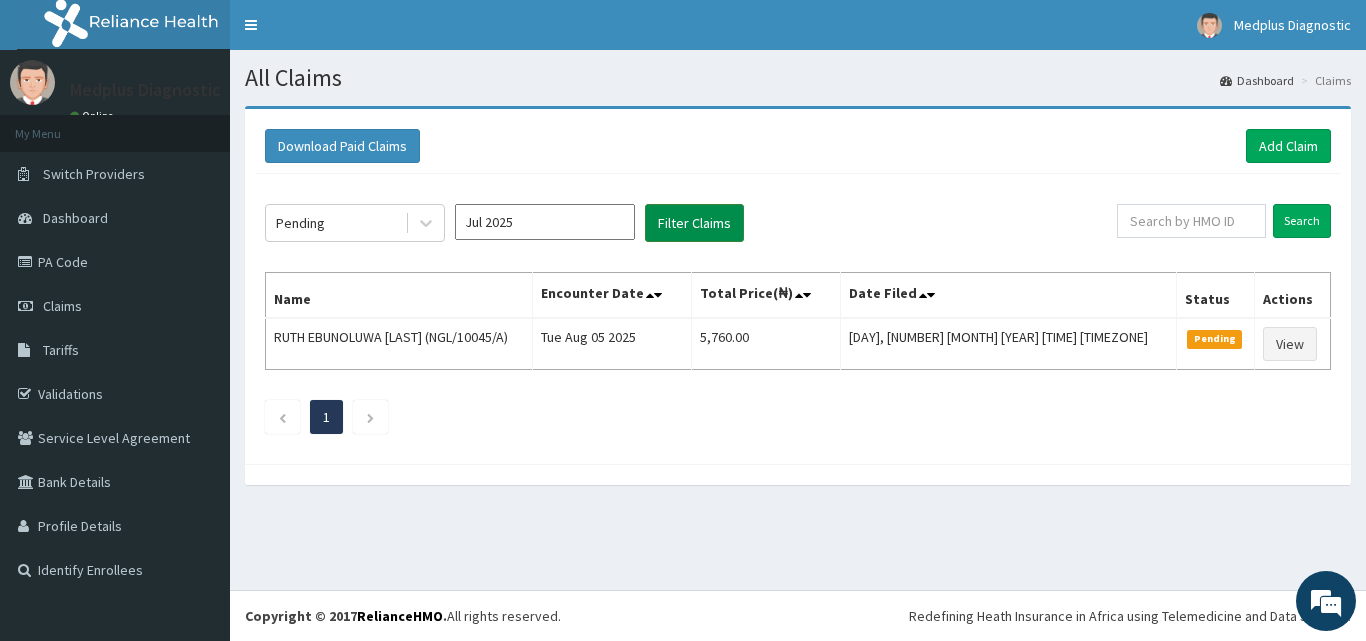 click on "Filter Claims" at bounding box center [694, 223] 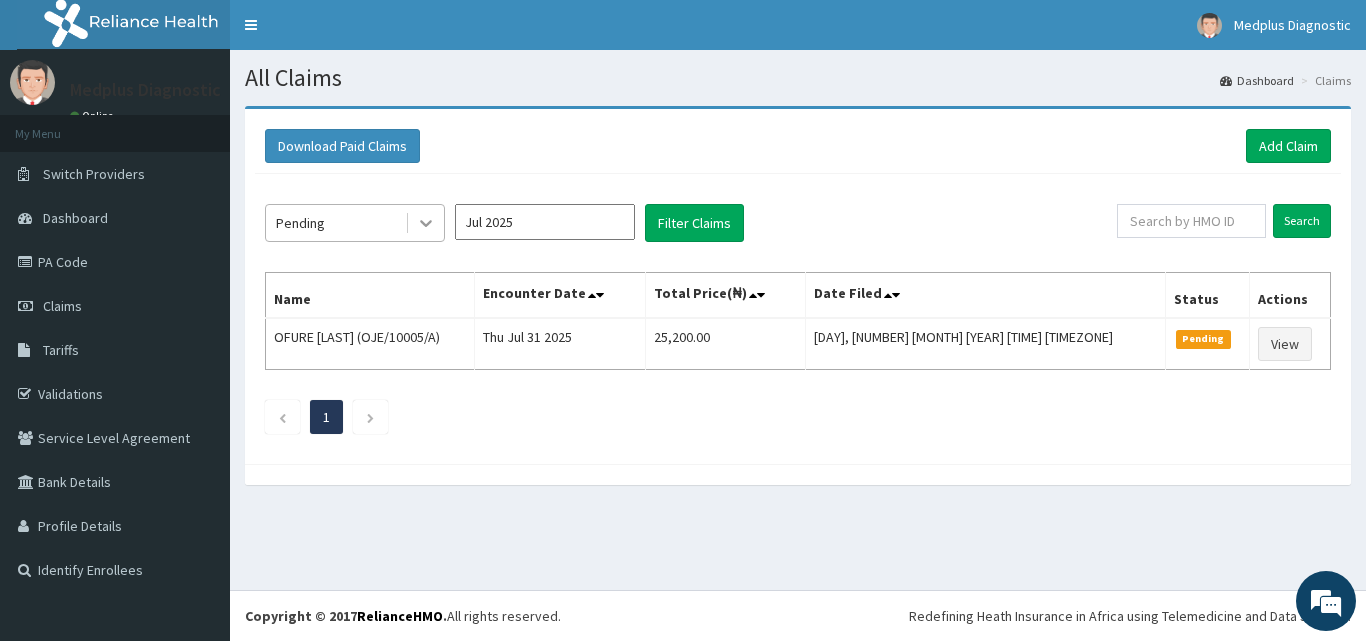 click 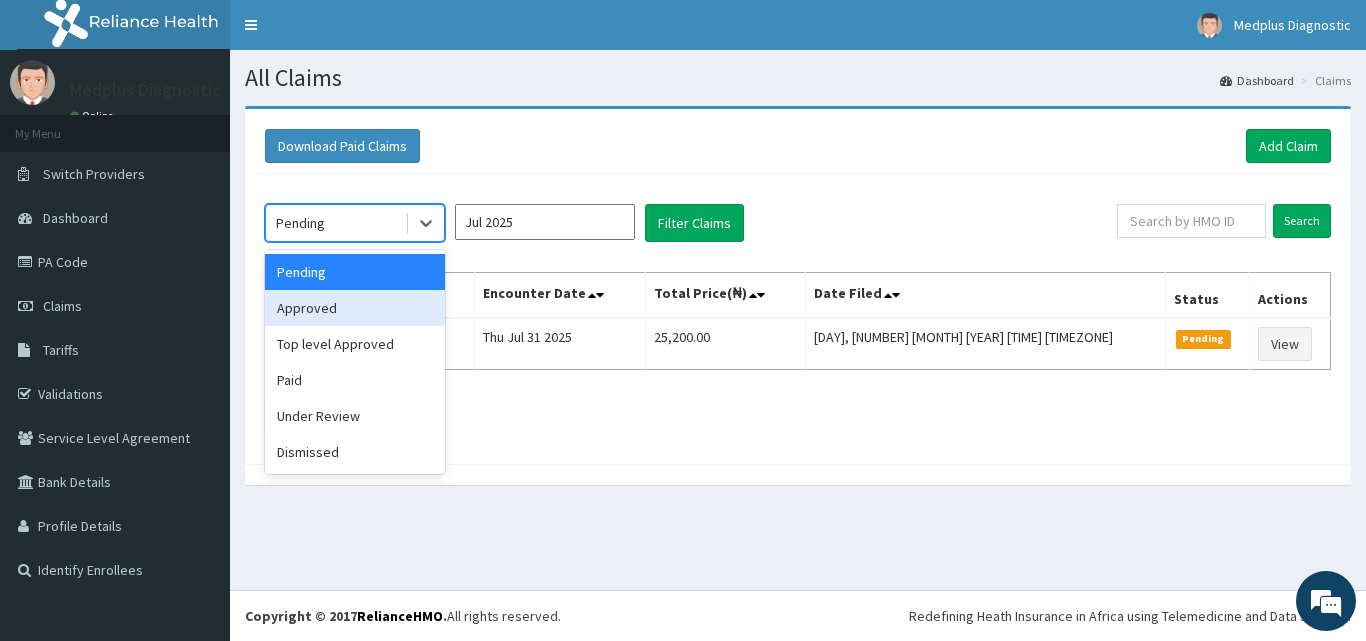 click on "Approved" at bounding box center (355, 308) 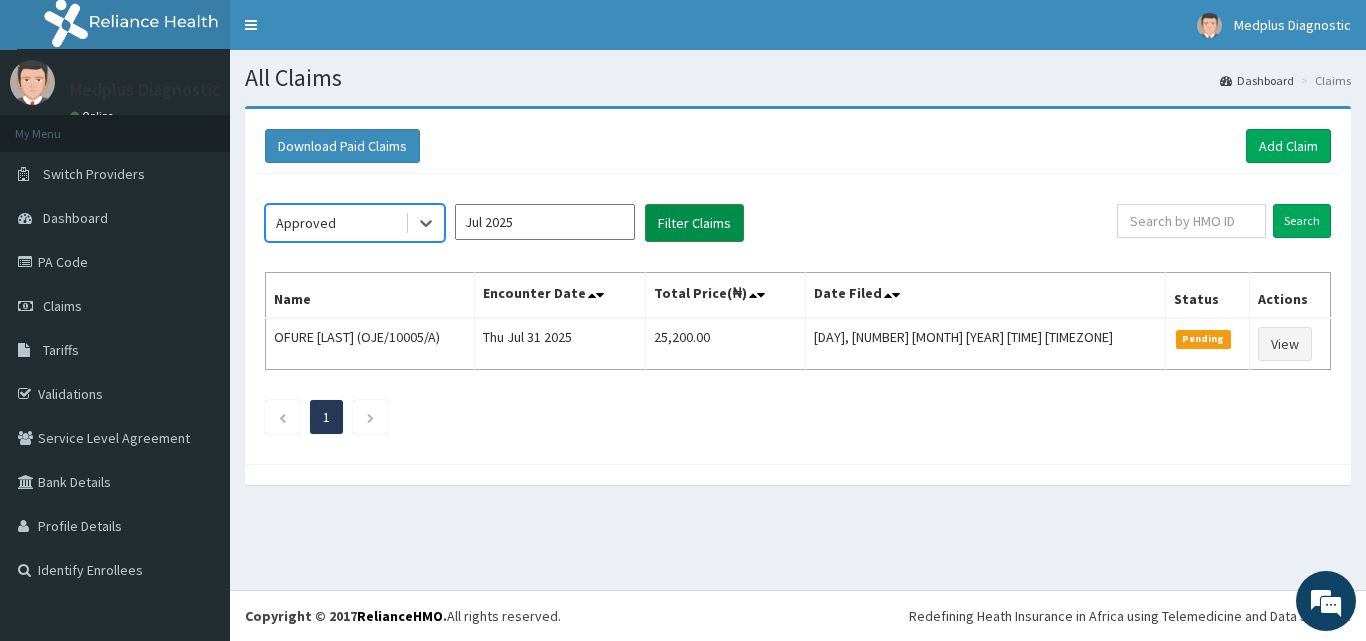 click on "Filter Claims" at bounding box center [694, 223] 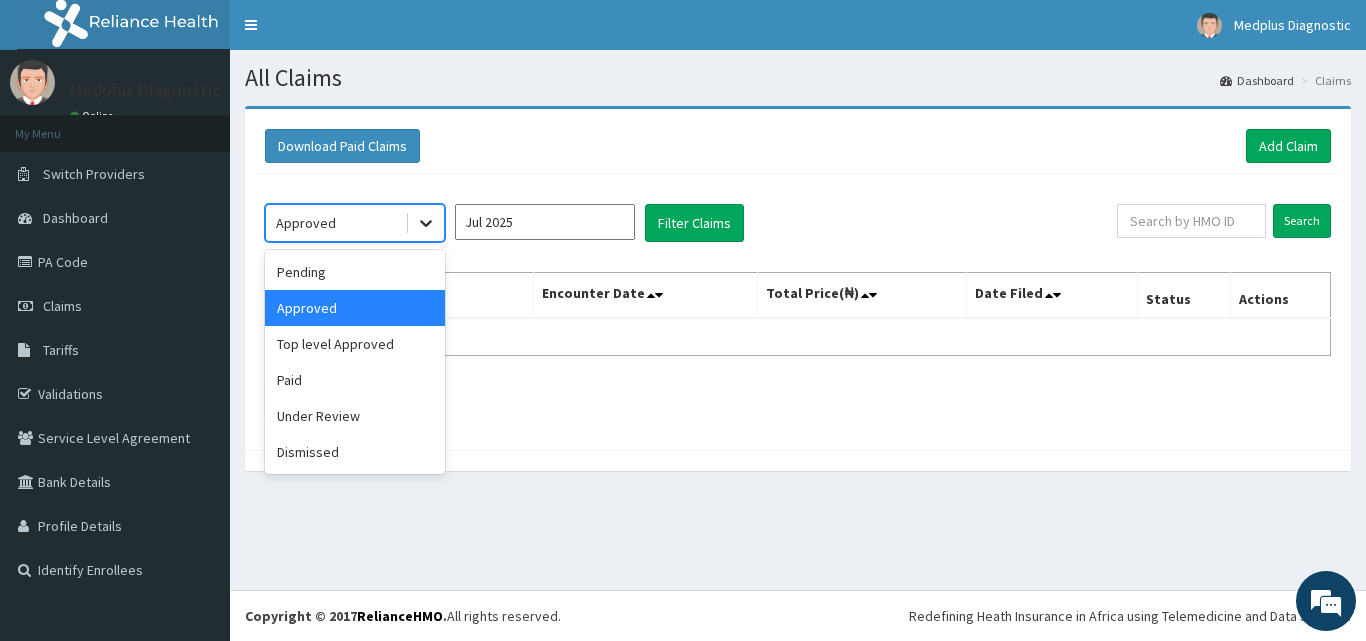 click at bounding box center [426, 223] 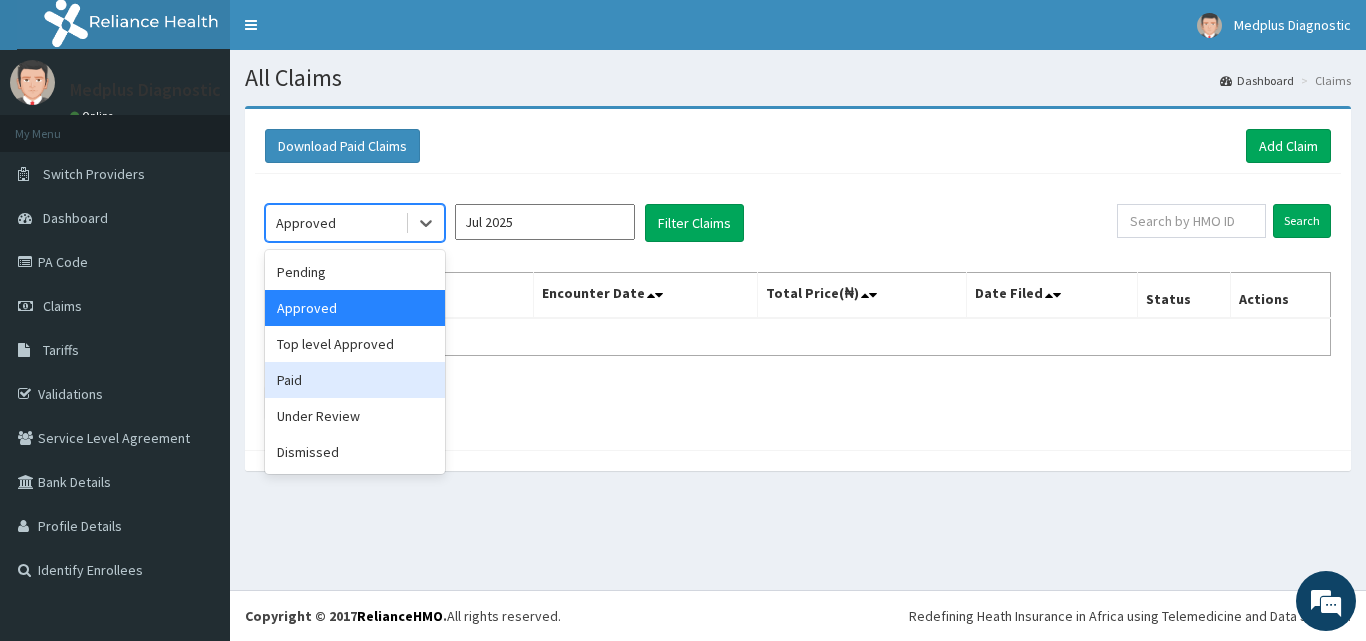 click on "Paid" at bounding box center [355, 380] 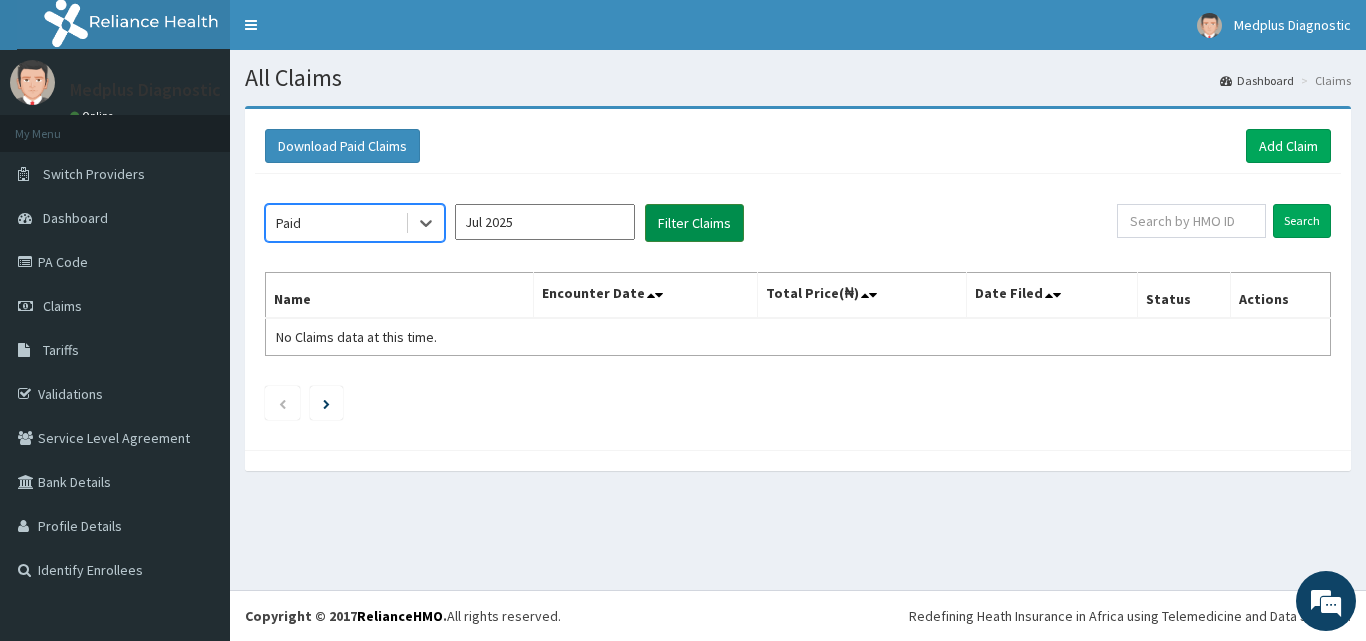 click on "Filter Claims" at bounding box center (694, 223) 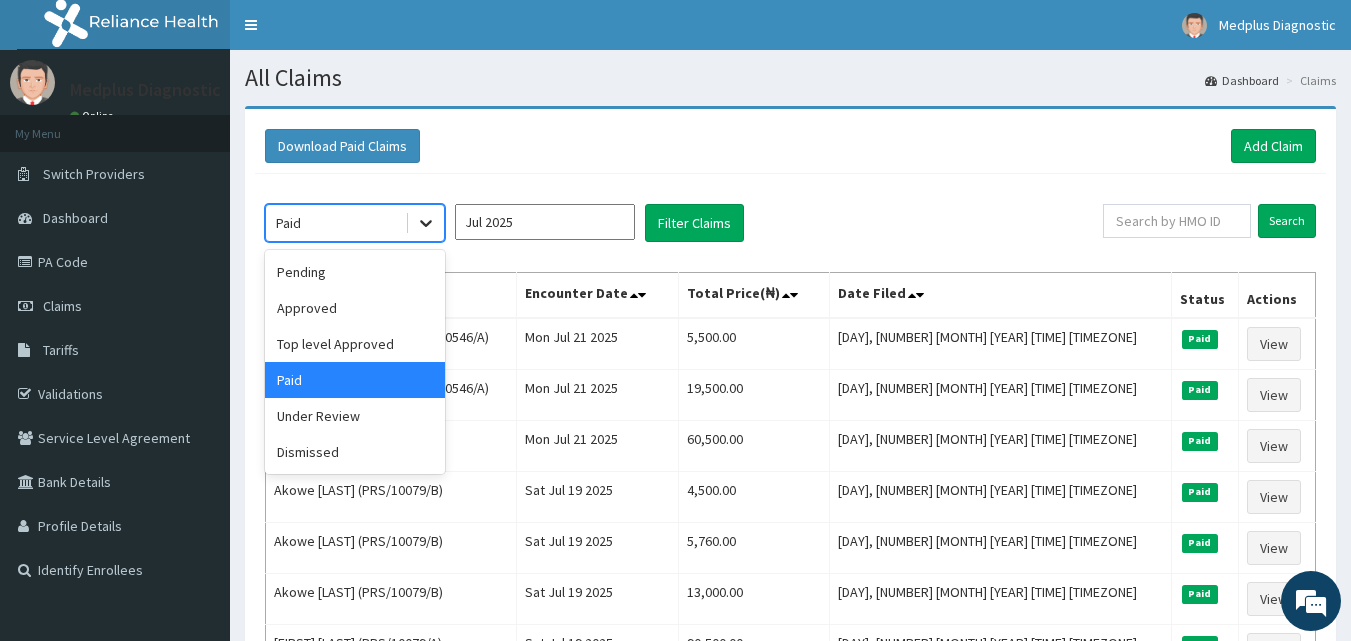 click 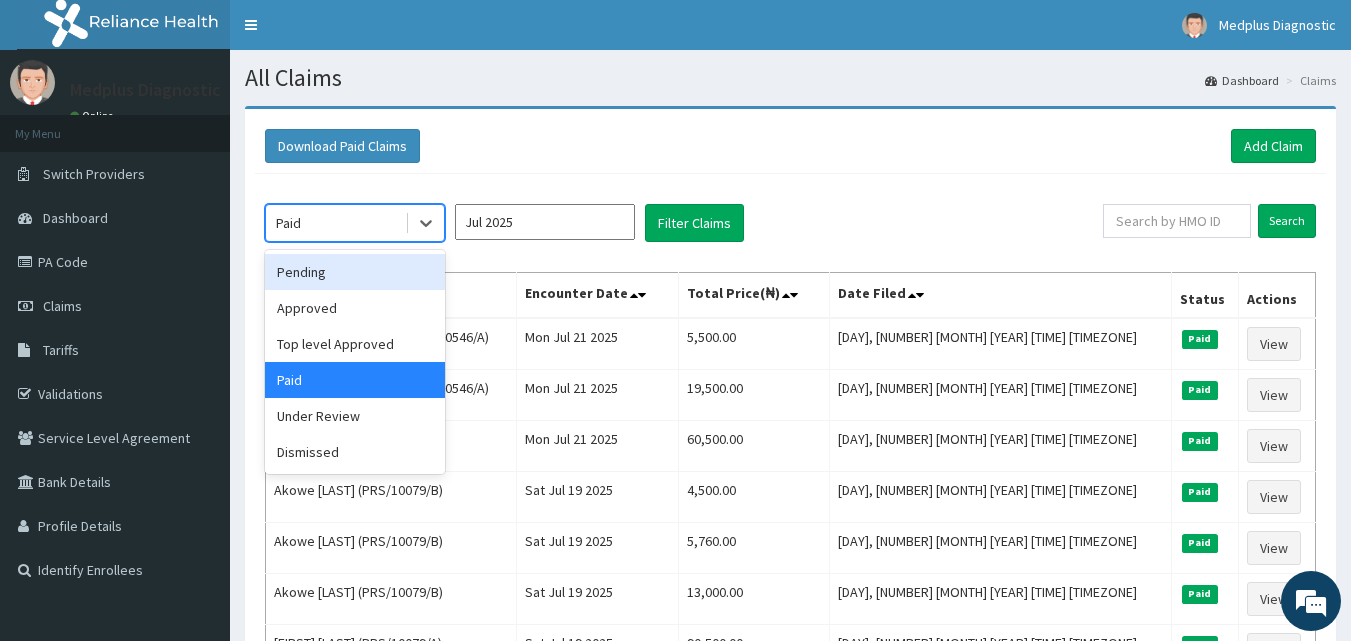 click on "Pending" at bounding box center [355, 272] 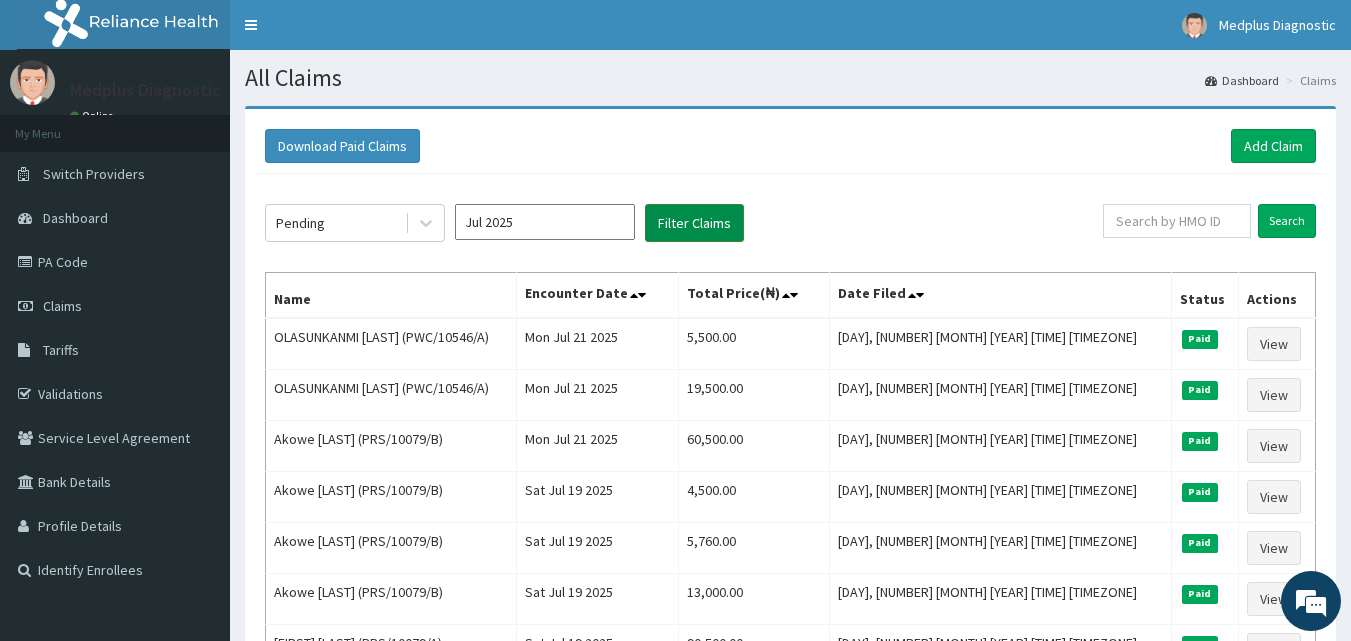click on "Filter Claims" at bounding box center [694, 223] 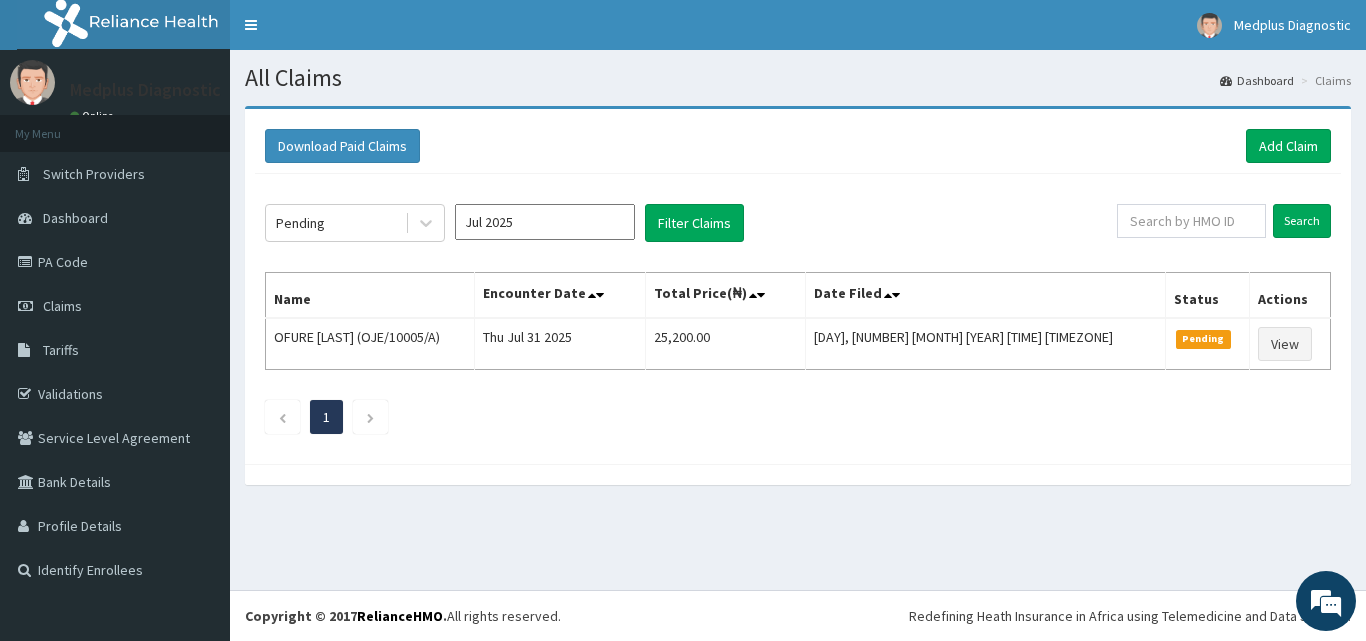 click on "Jul 2025" at bounding box center [545, 222] 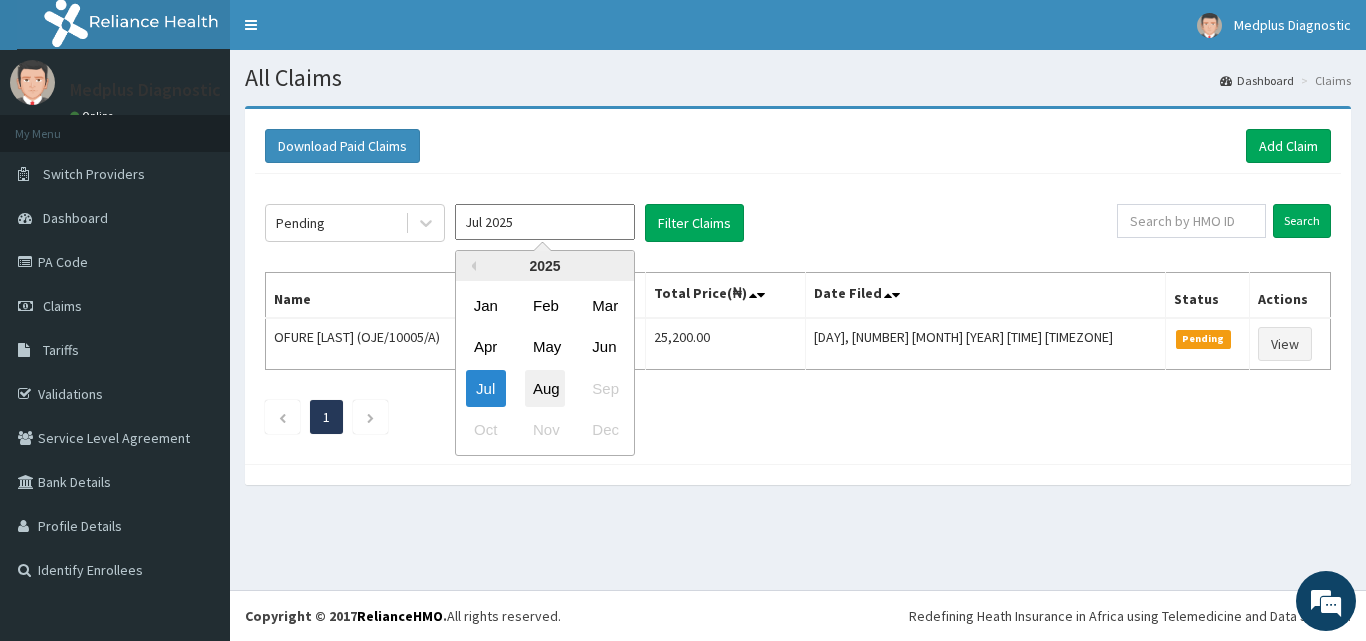 click on "Aug" at bounding box center [545, 388] 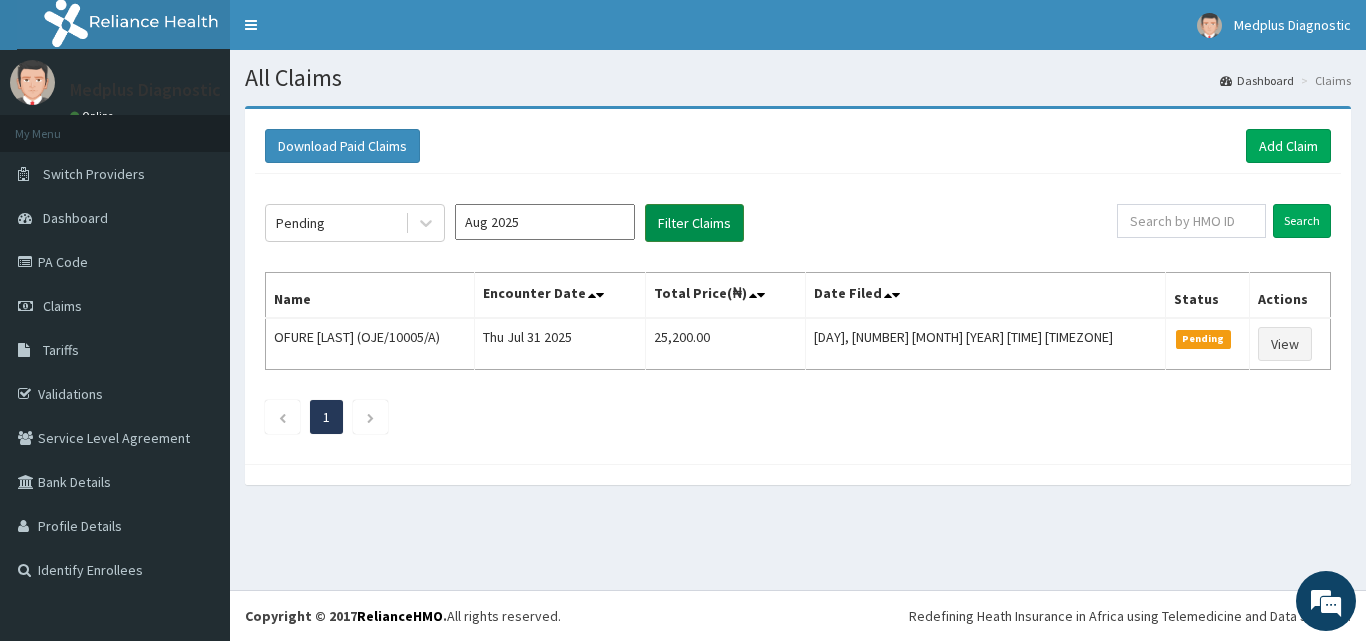 click on "Filter Claims" at bounding box center (694, 223) 